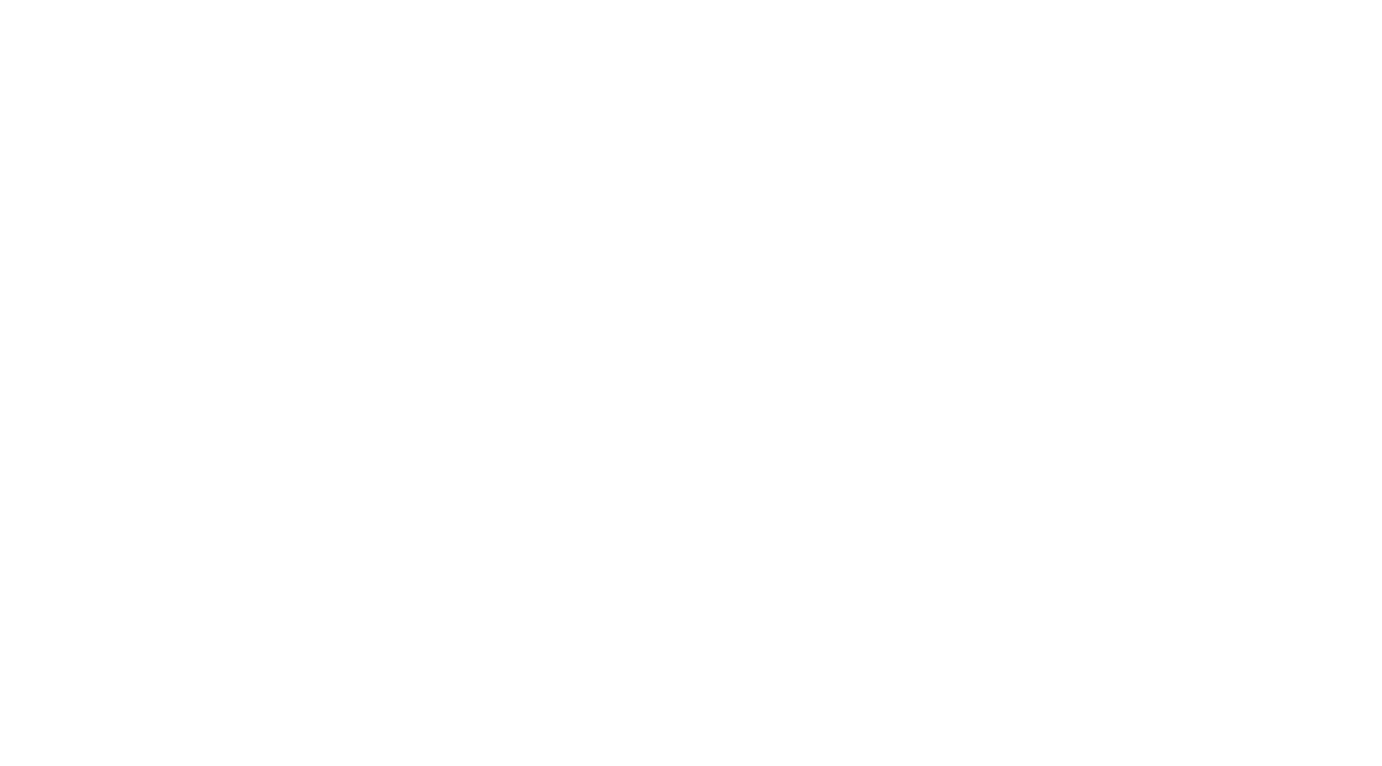 scroll, scrollTop: 0, scrollLeft: 0, axis: both 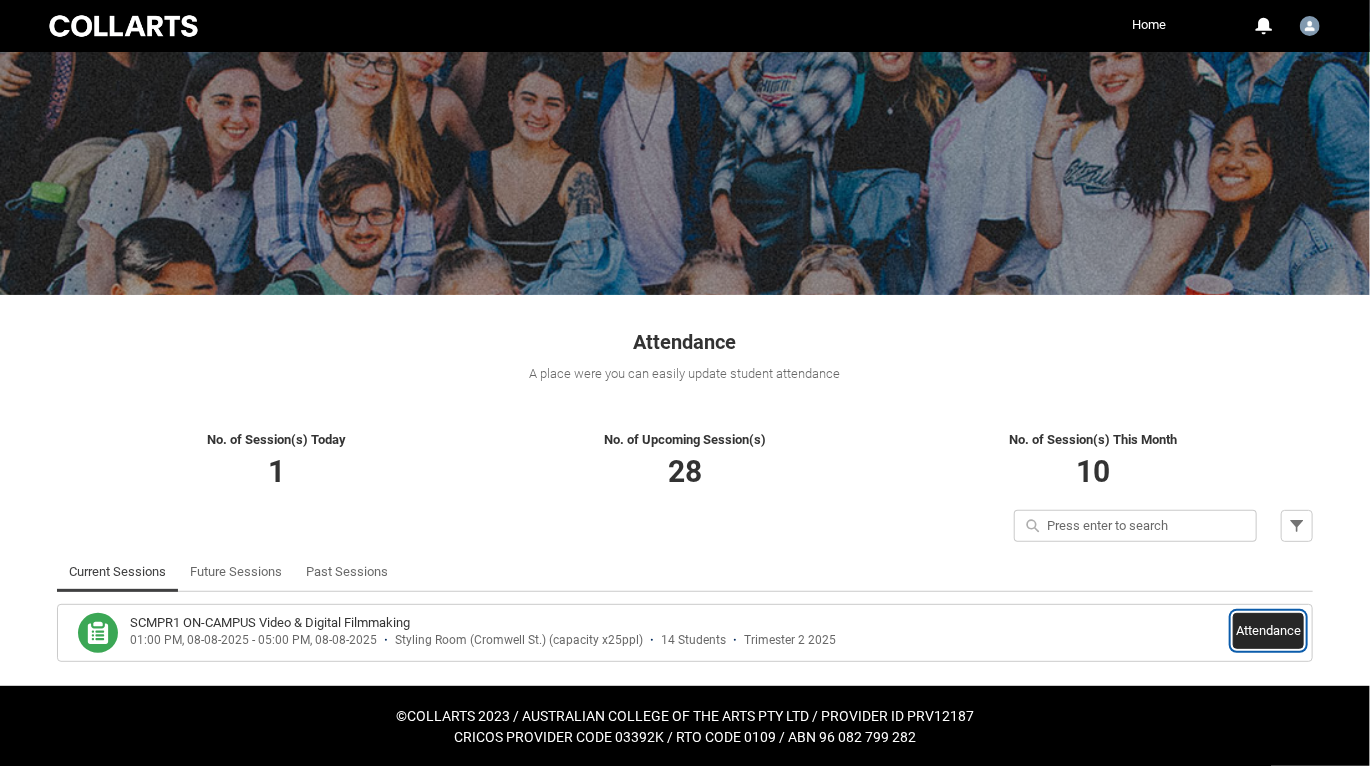 click on "Attendance" at bounding box center (1268, 631) 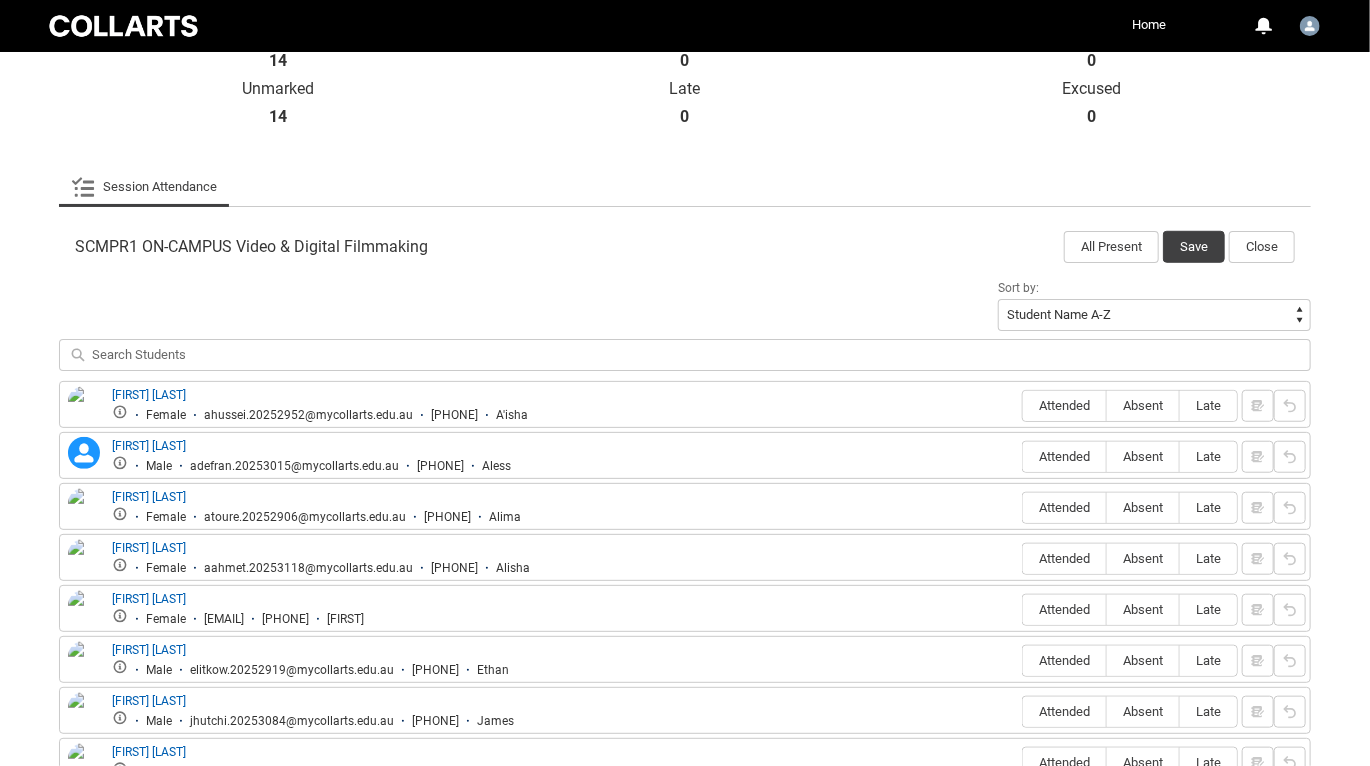 scroll, scrollTop: 496, scrollLeft: 0, axis: vertical 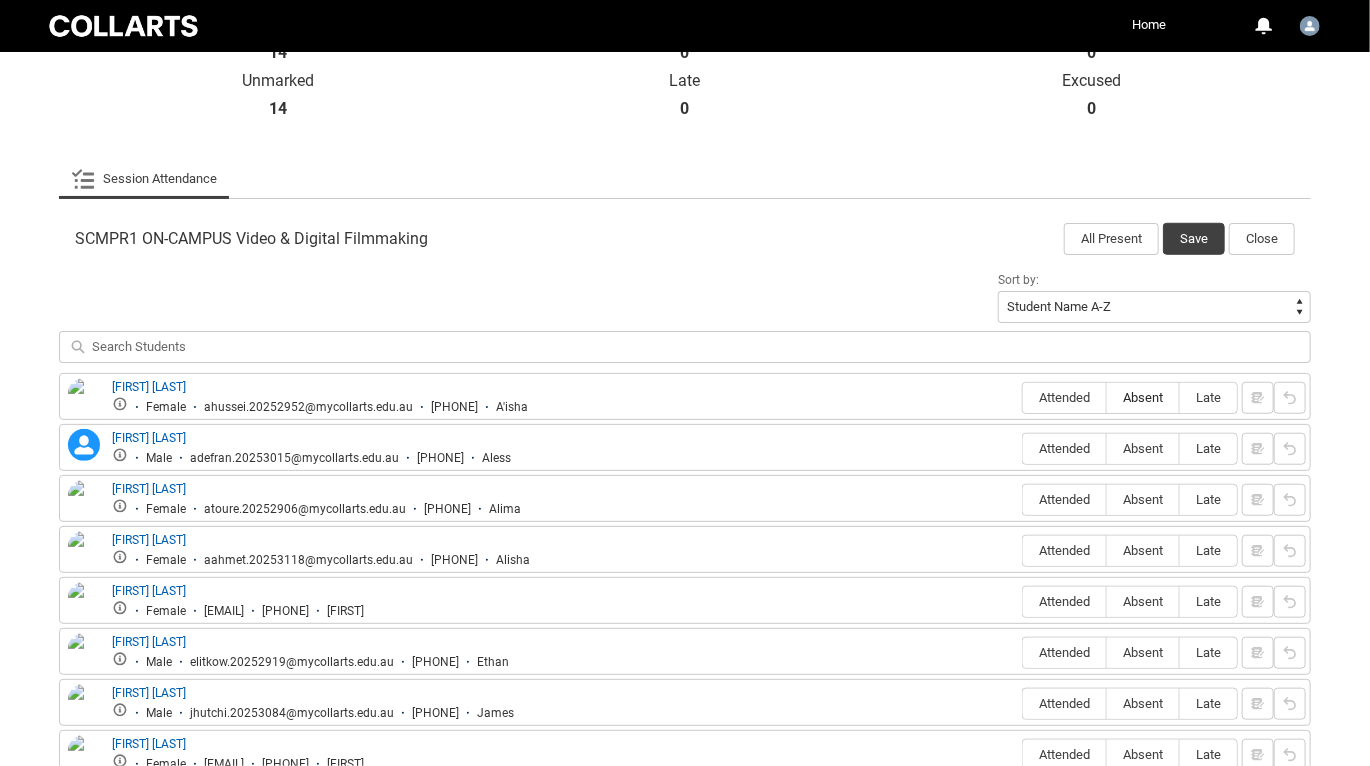 click on "Absent" at bounding box center [1143, 397] 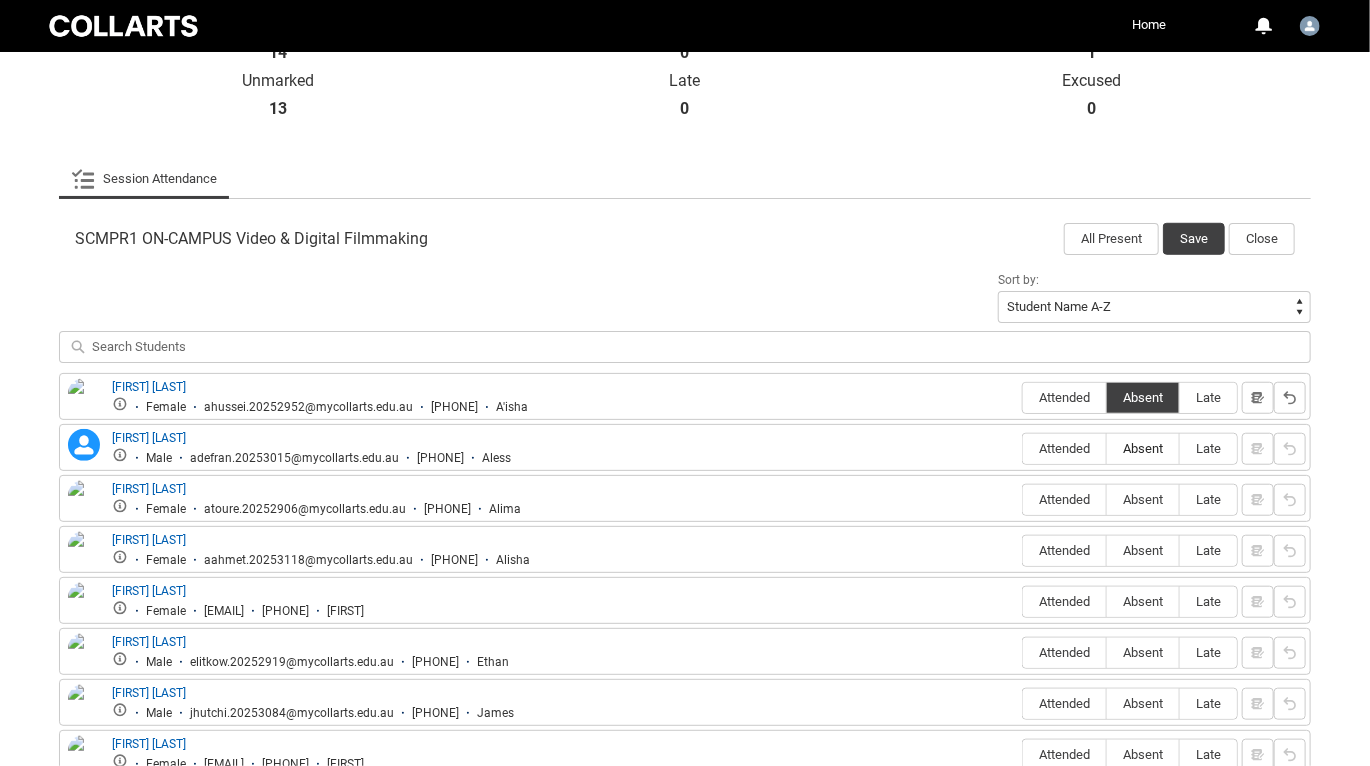 click on "Absent" at bounding box center (1143, 448) 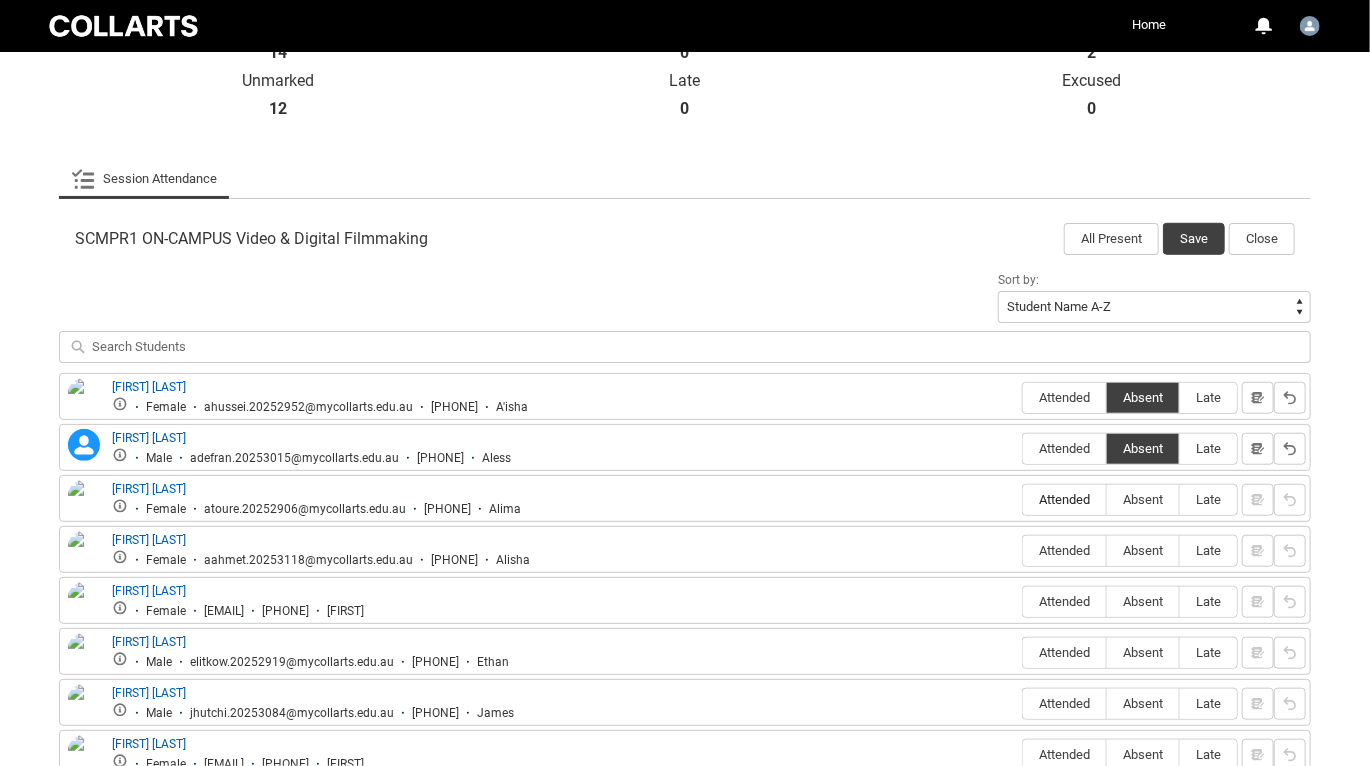 click on "Attended" at bounding box center (1064, 499) 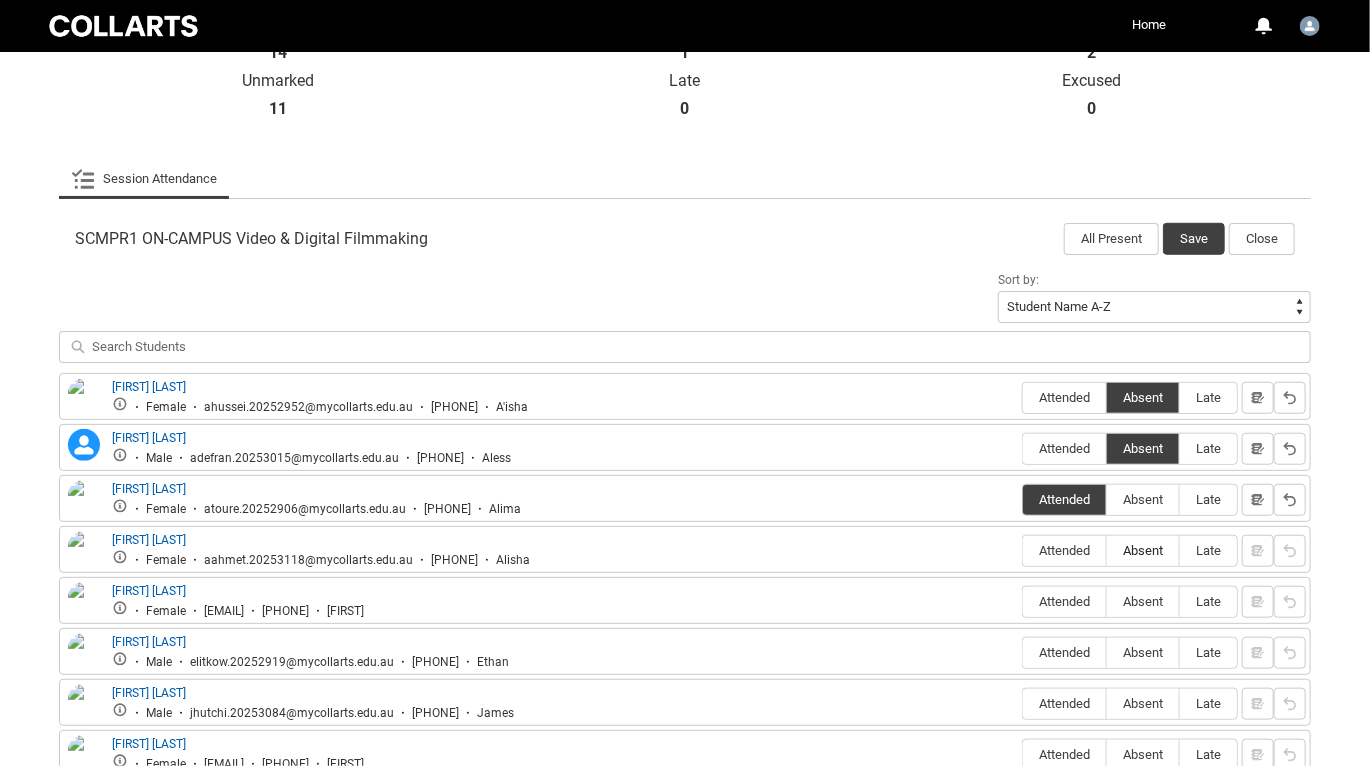 click on "Absent" at bounding box center [1143, 550] 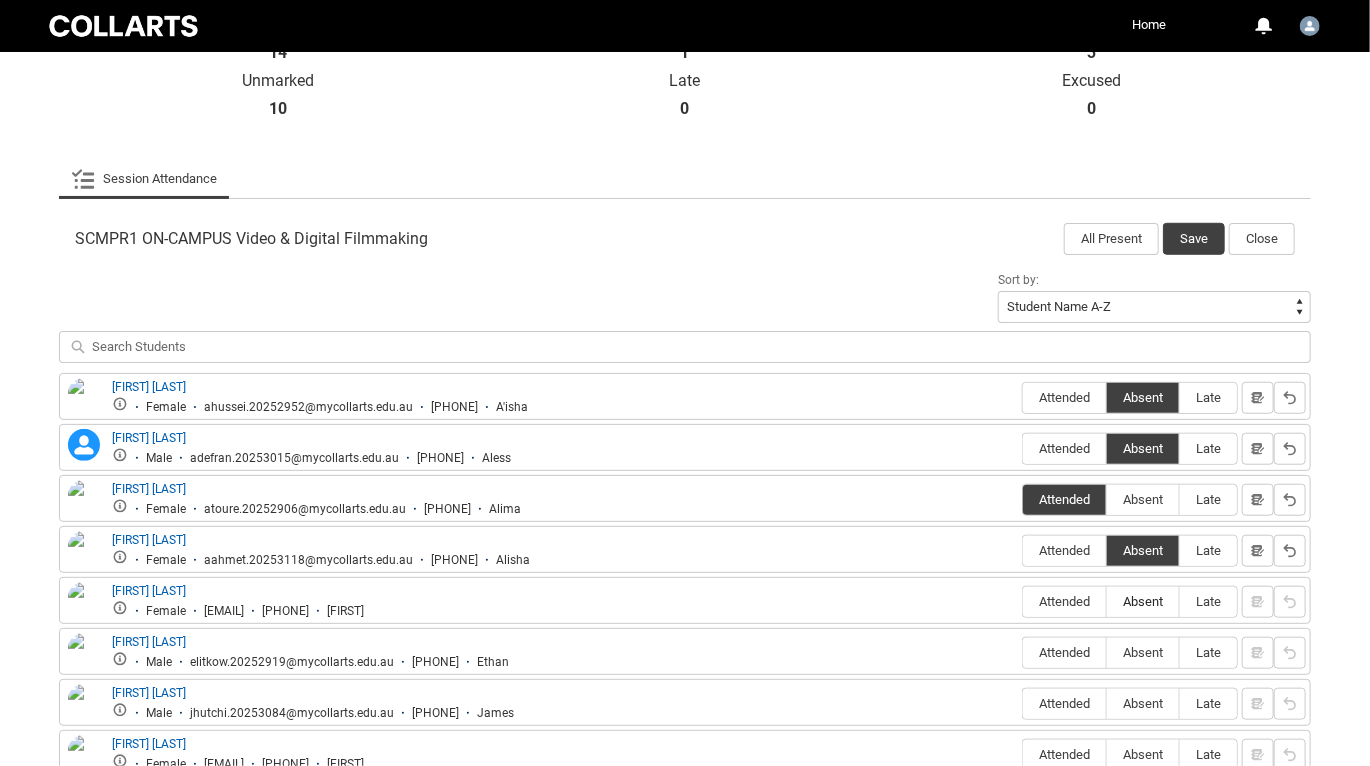click on "Absent" at bounding box center (1143, 602) 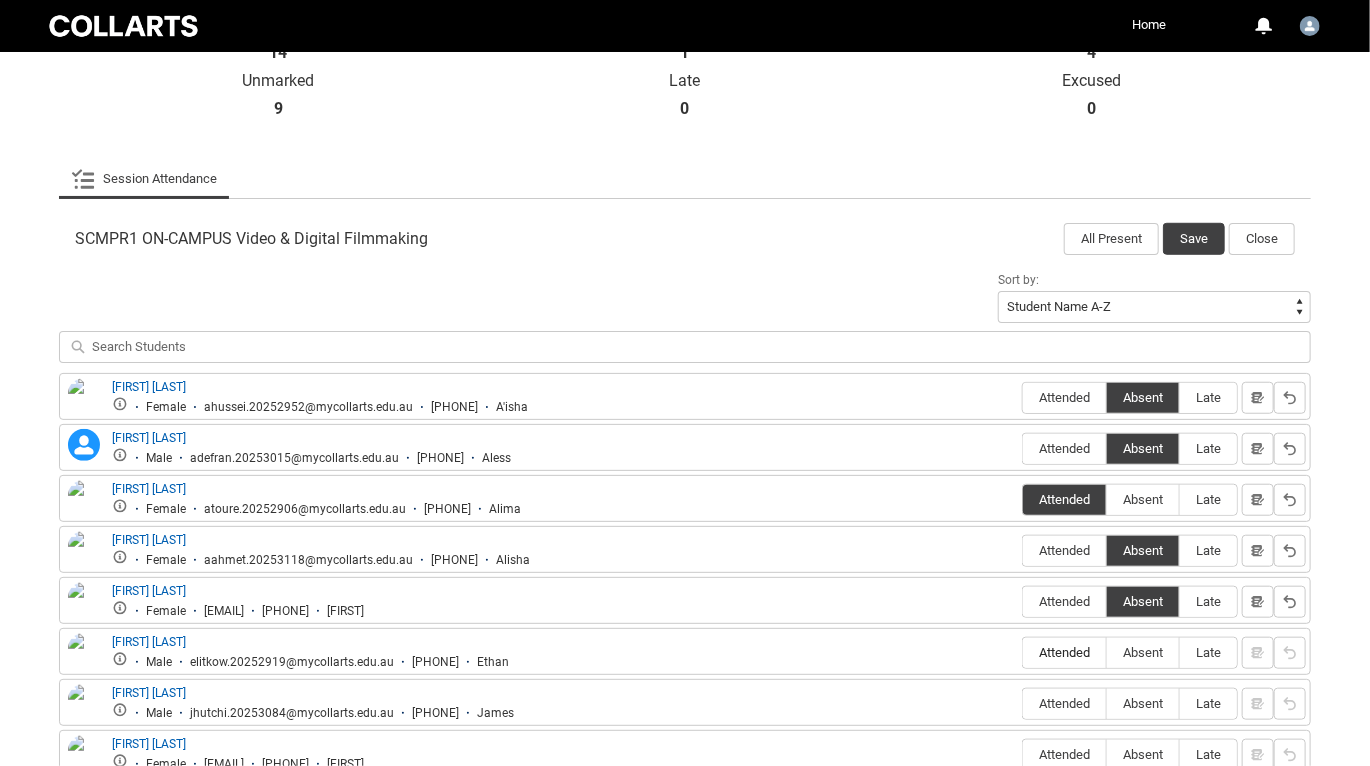 click on "Attended" at bounding box center [1064, 652] 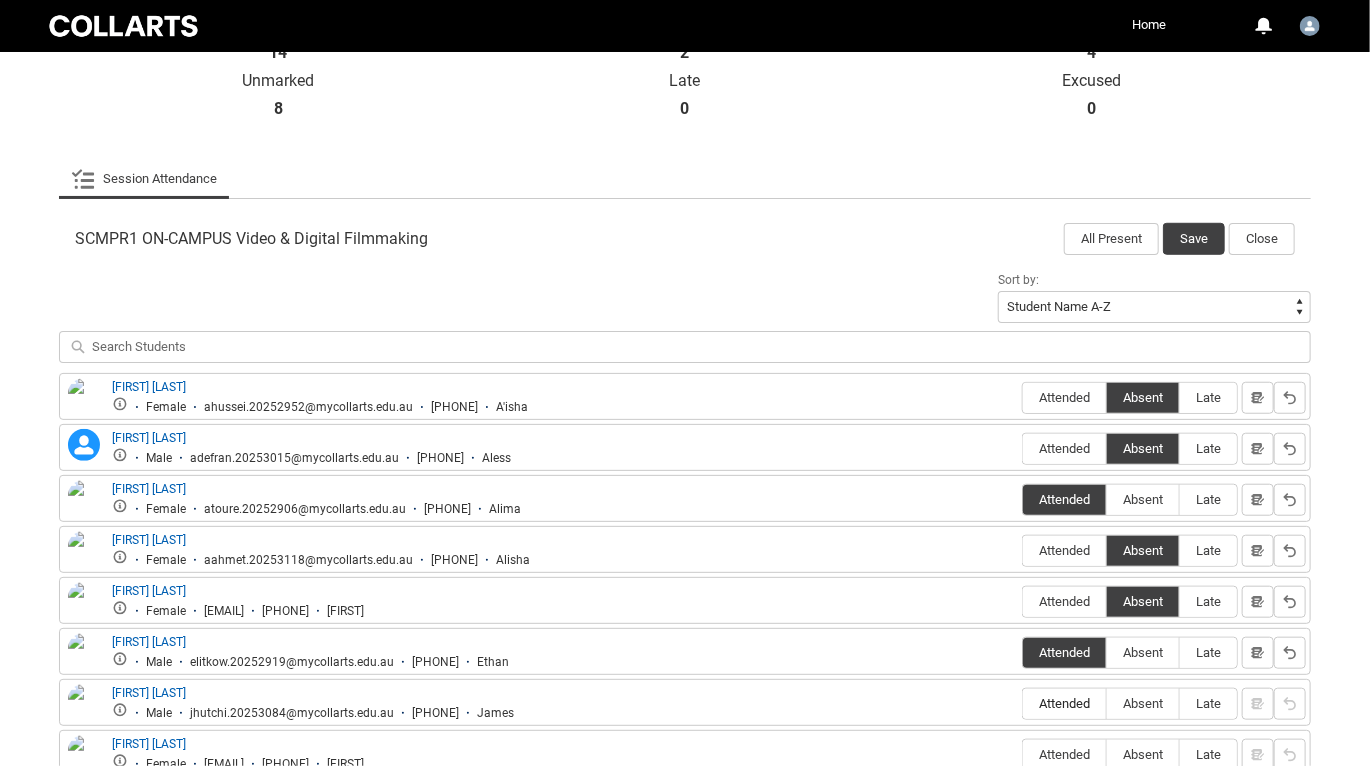 click on "Attended" at bounding box center (1064, 704) 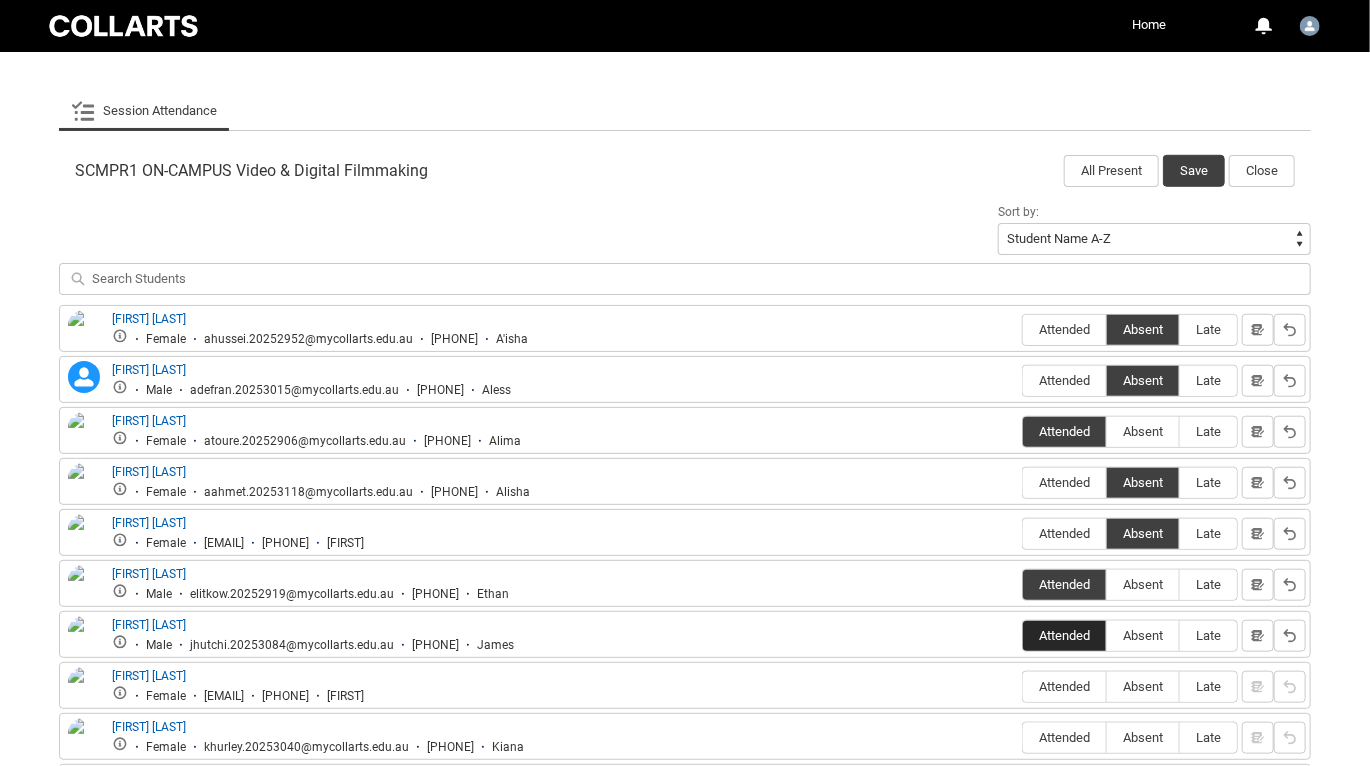 scroll, scrollTop: 572, scrollLeft: 0, axis: vertical 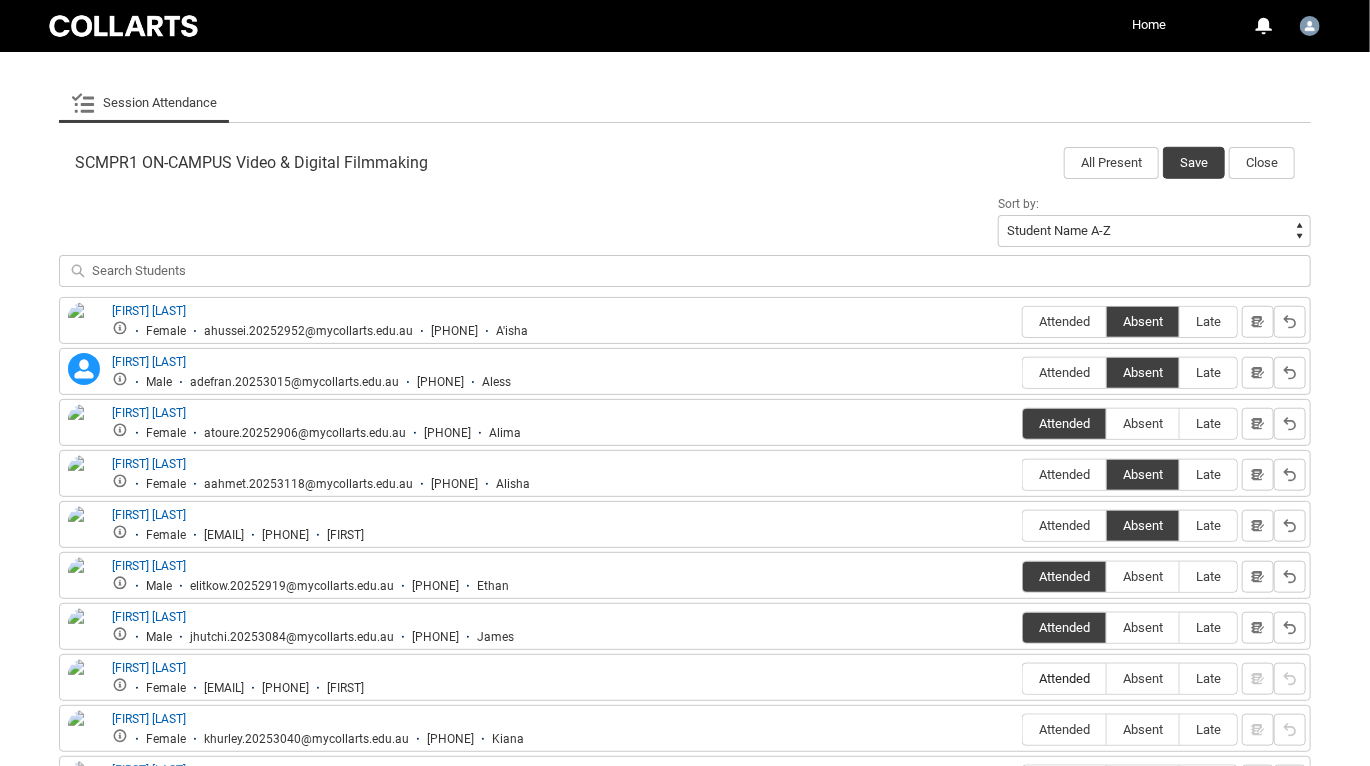 click on "Attended" at bounding box center [1064, 679] 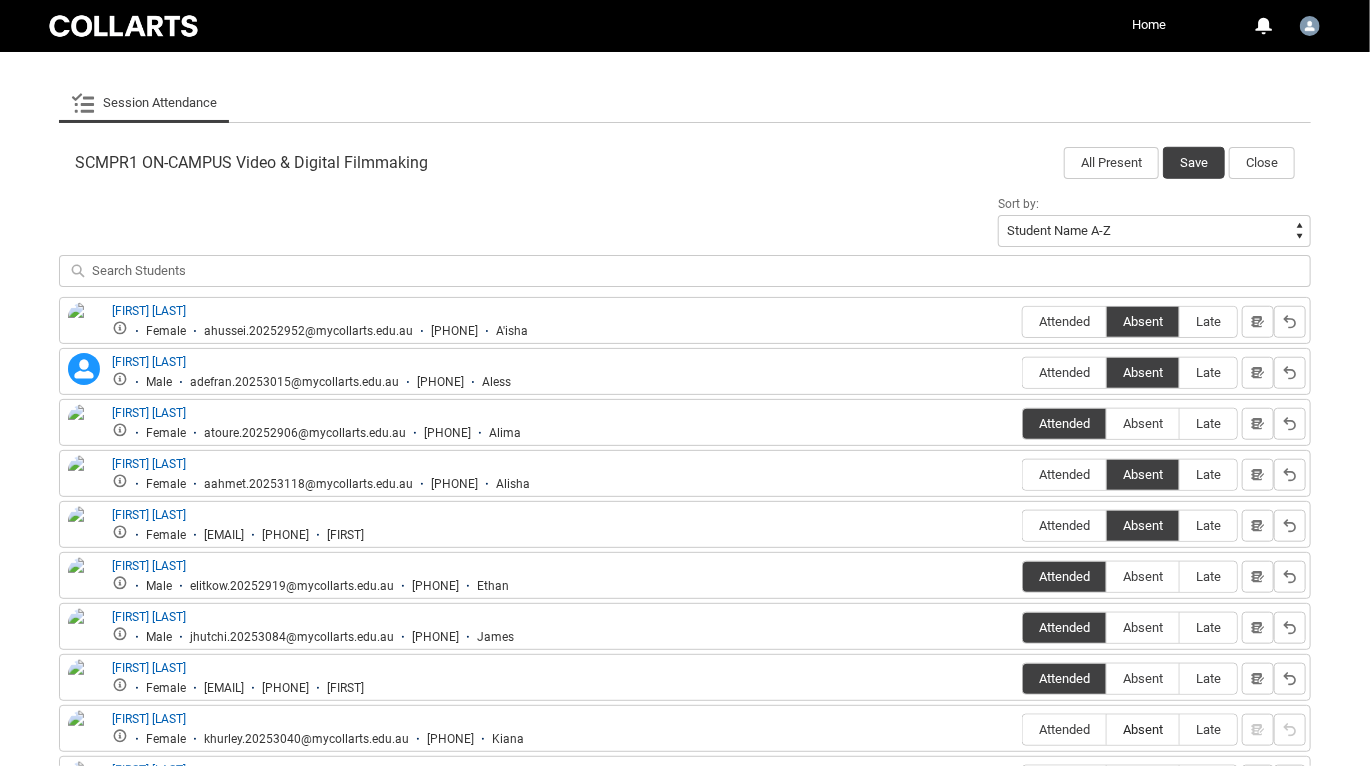 click on "Absent" at bounding box center (1143, 729) 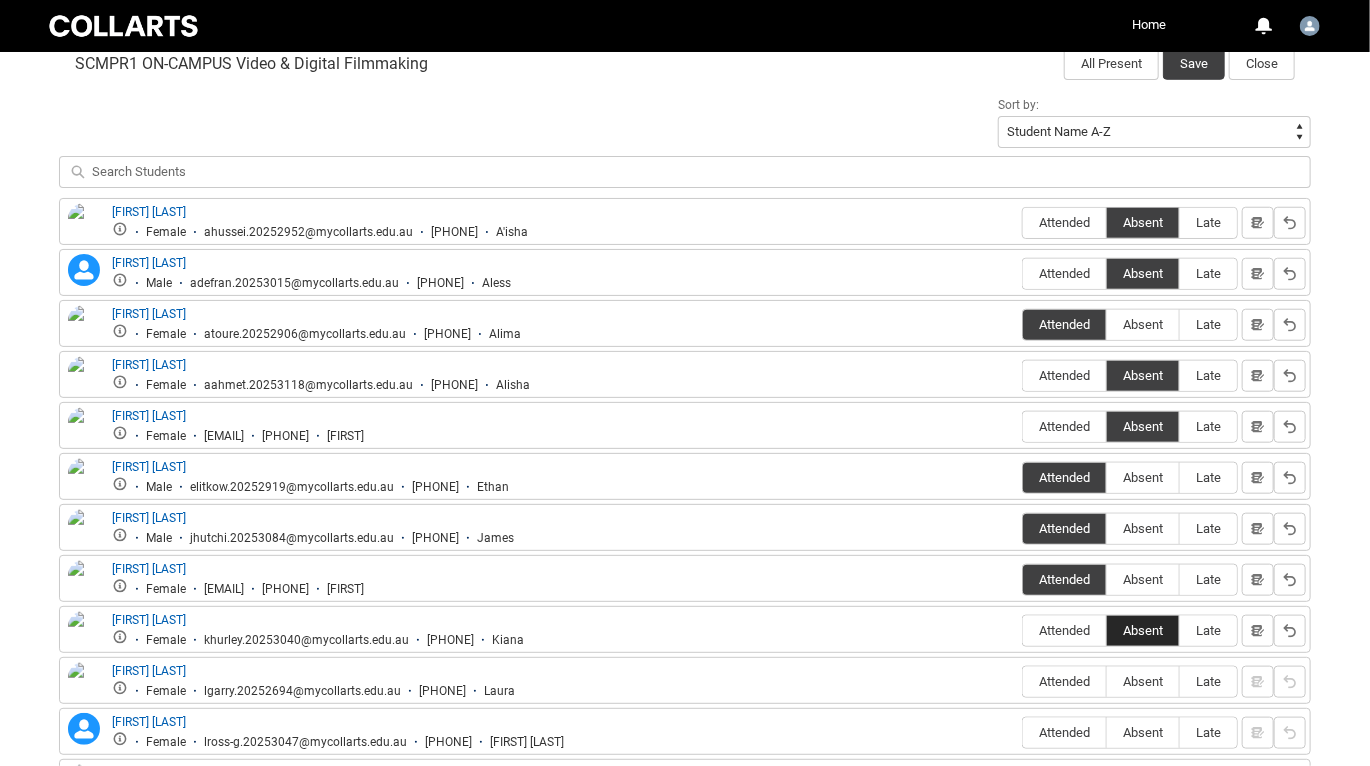 scroll, scrollTop: 672, scrollLeft: 0, axis: vertical 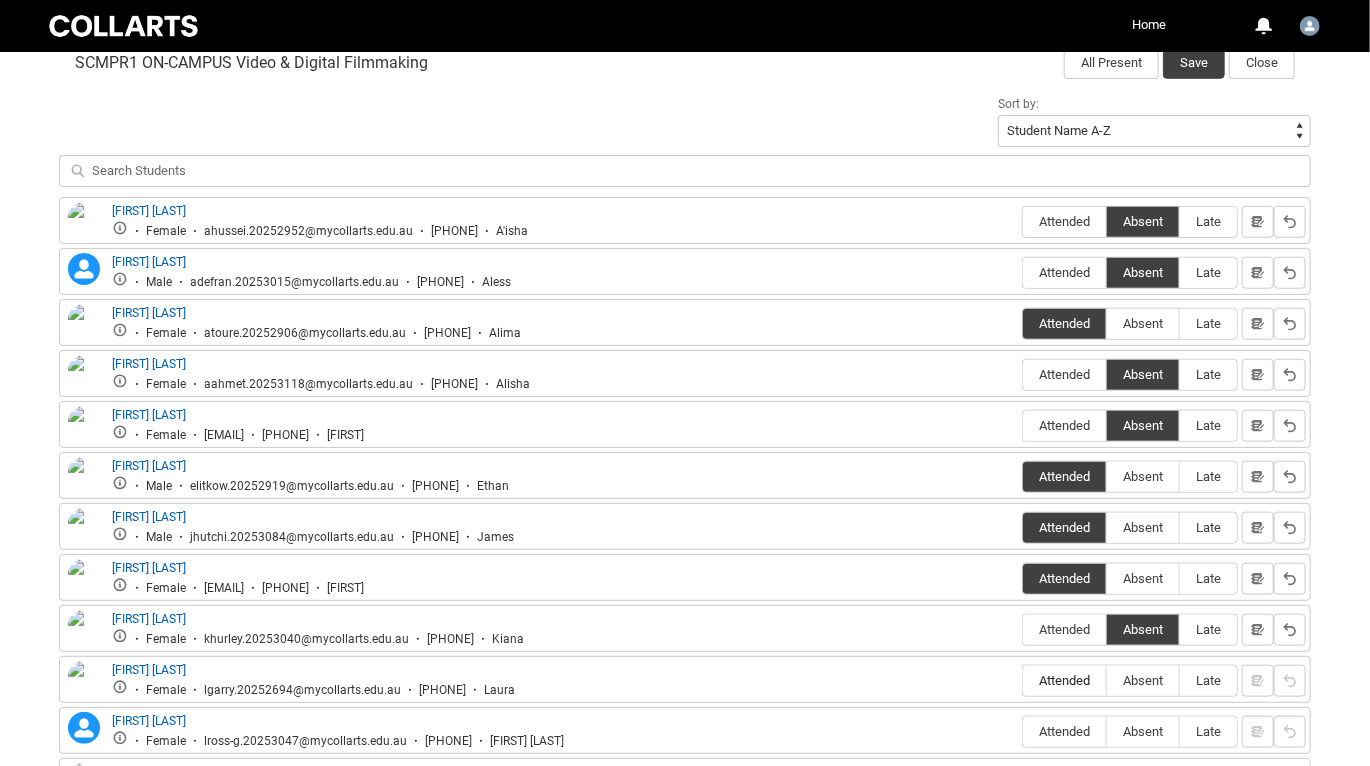 click on "Attended" at bounding box center (1064, 680) 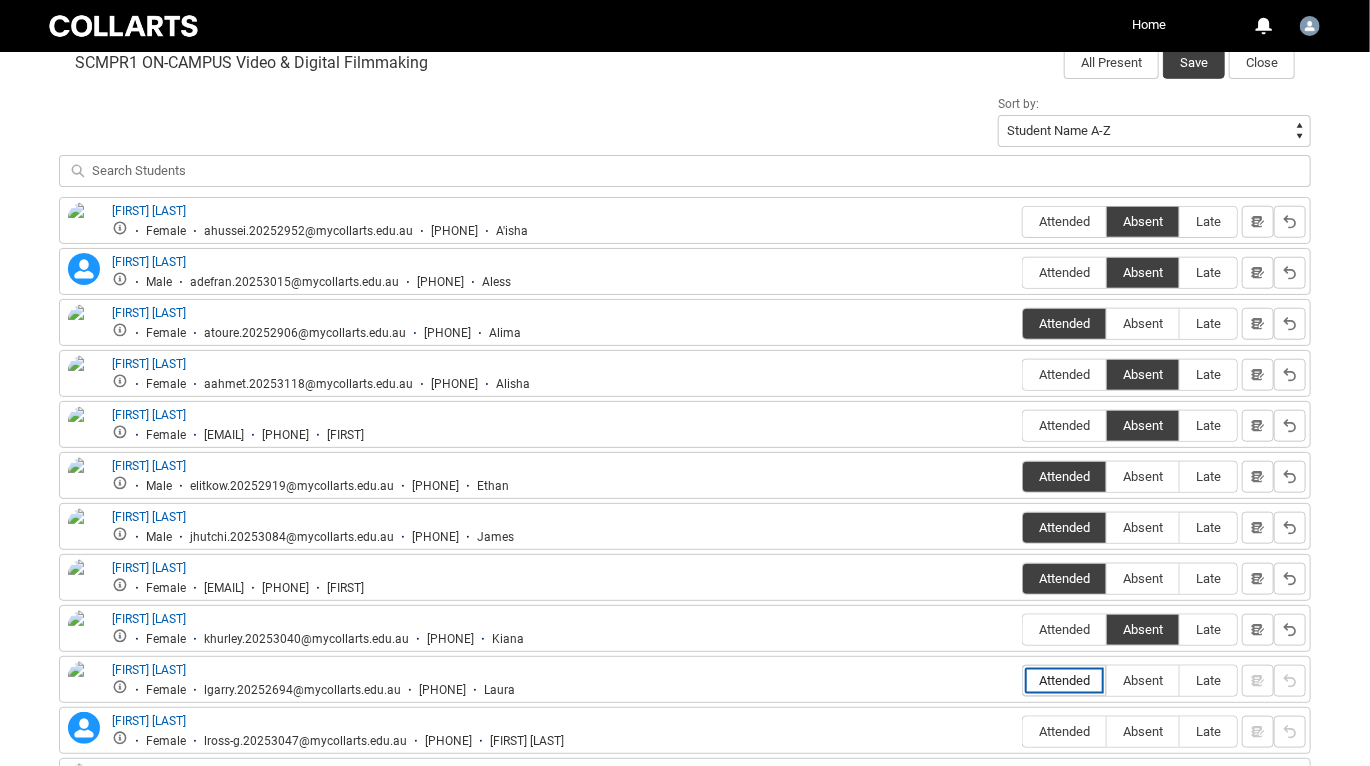 click on "Attended" at bounding box center [1022, 680] 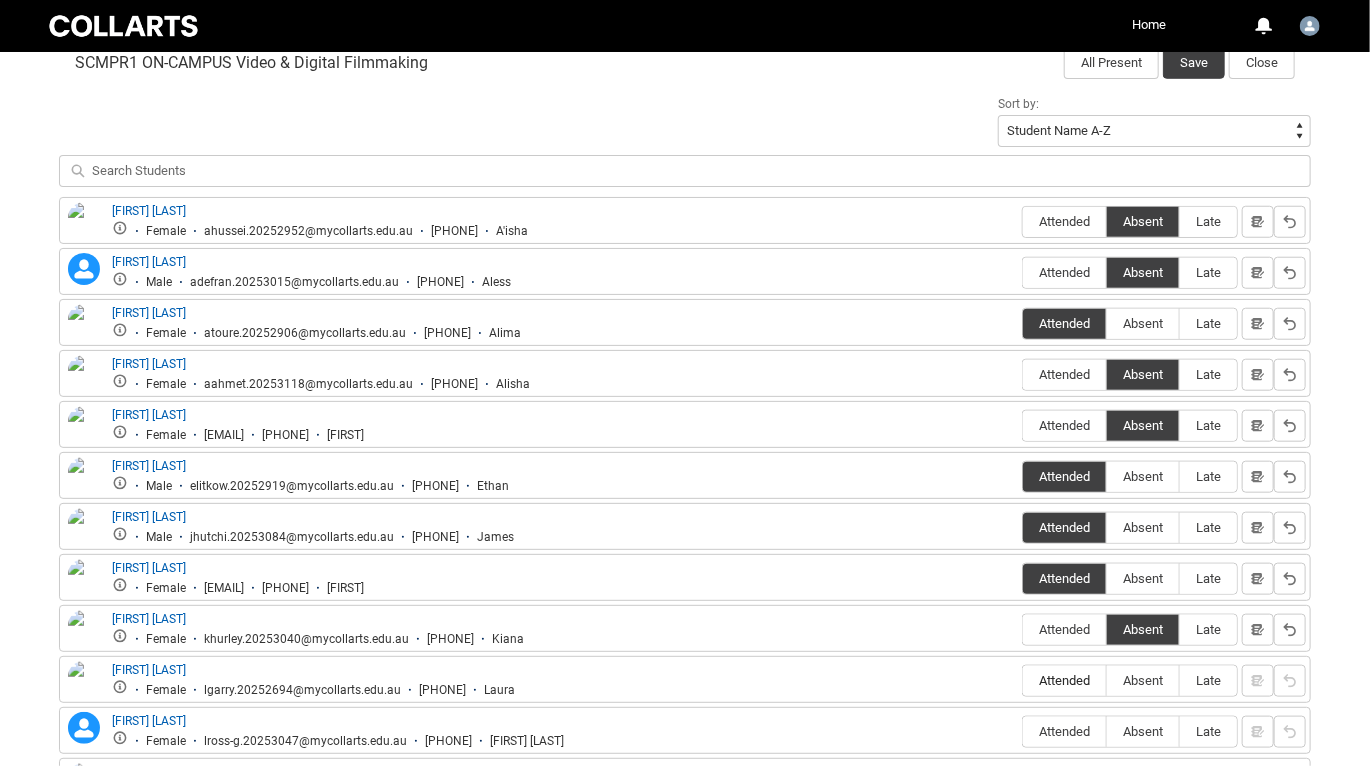 type on "Attended" 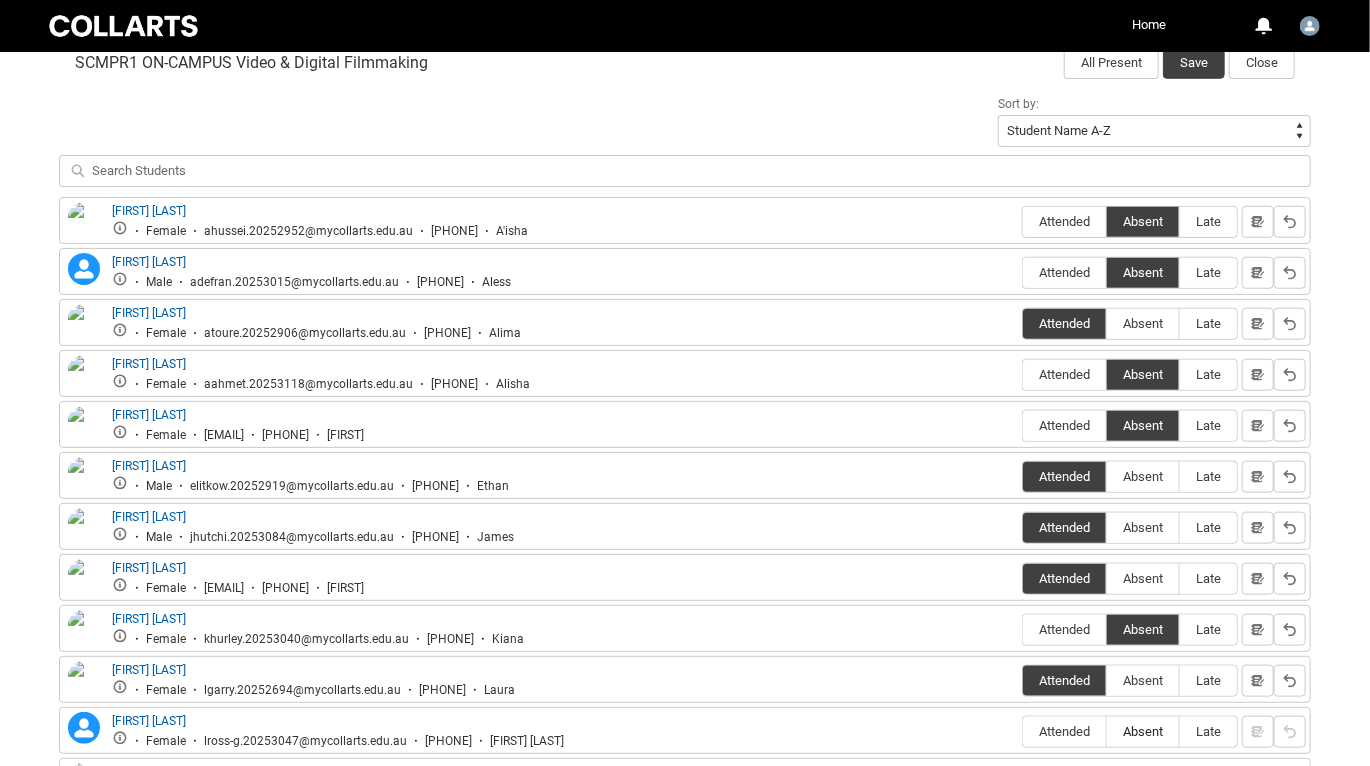 click on "Absent" at bounding box center (1143, 731) 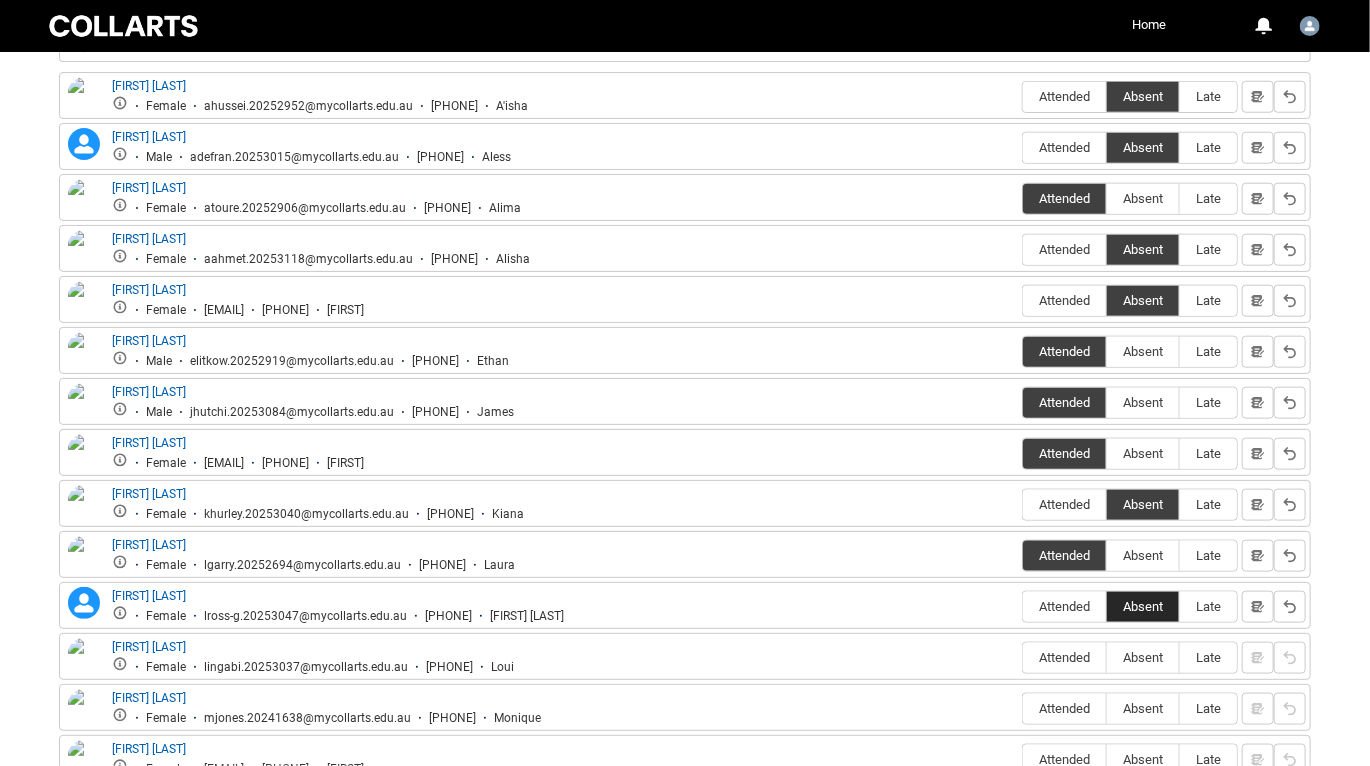 scroll, scrollTop: 804, scrollLeft: 0, axis: vertical 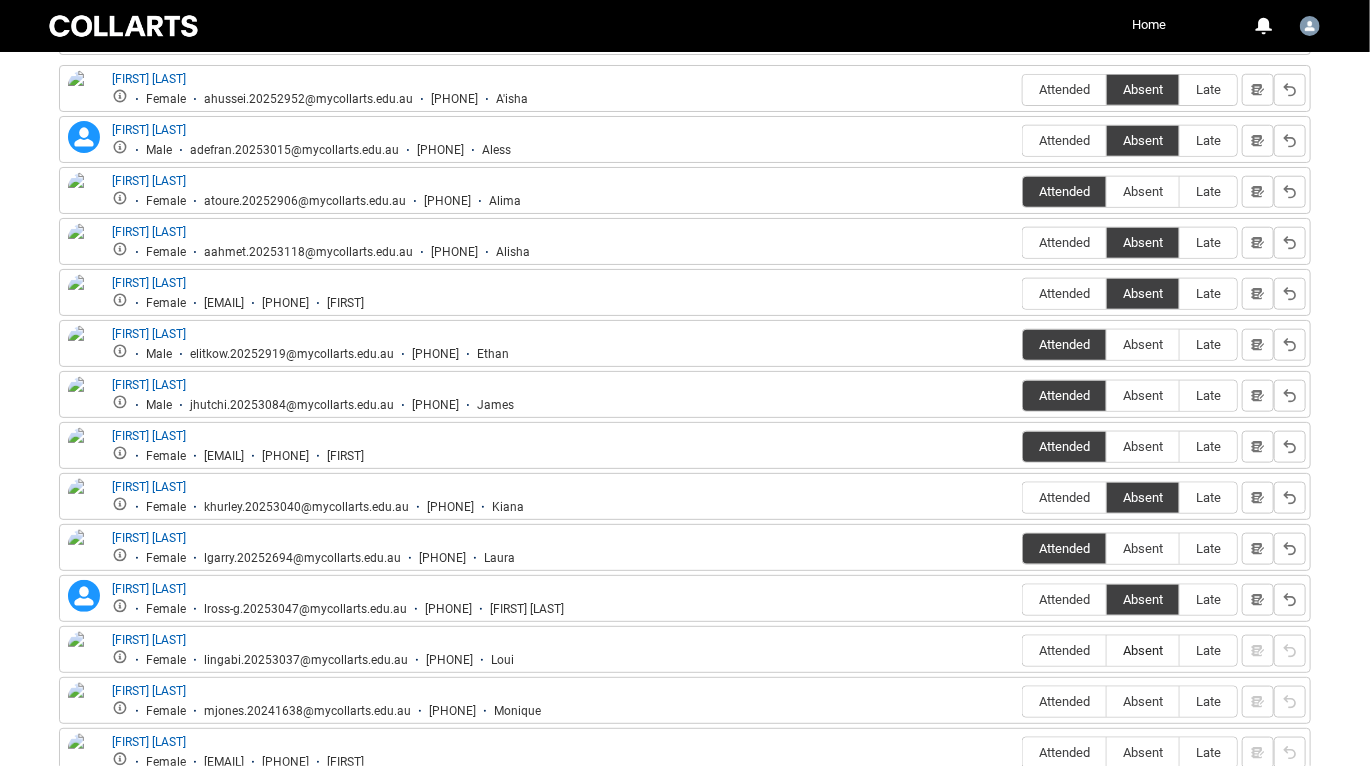 click on "Absent" at bounding box center [1143, 650] 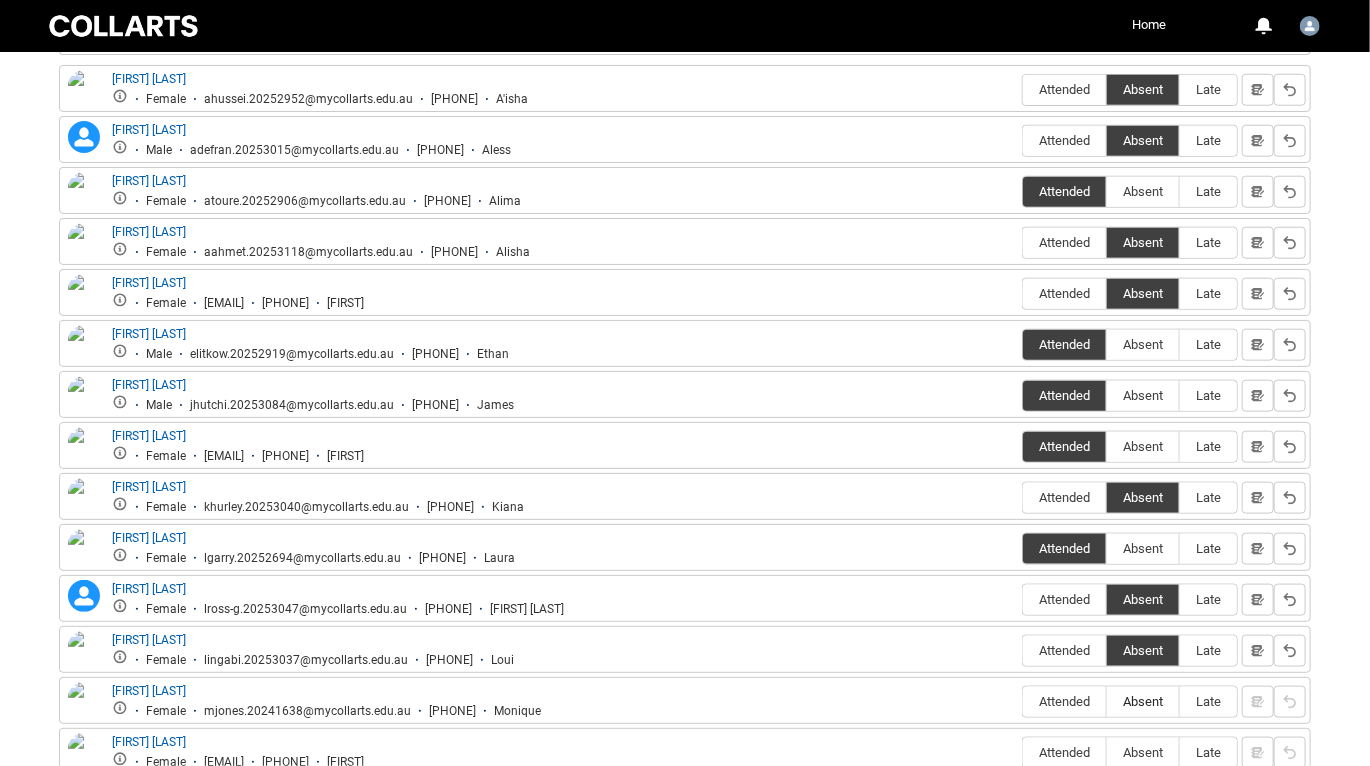 click on "Absent" at bounding box center (1143, 701) 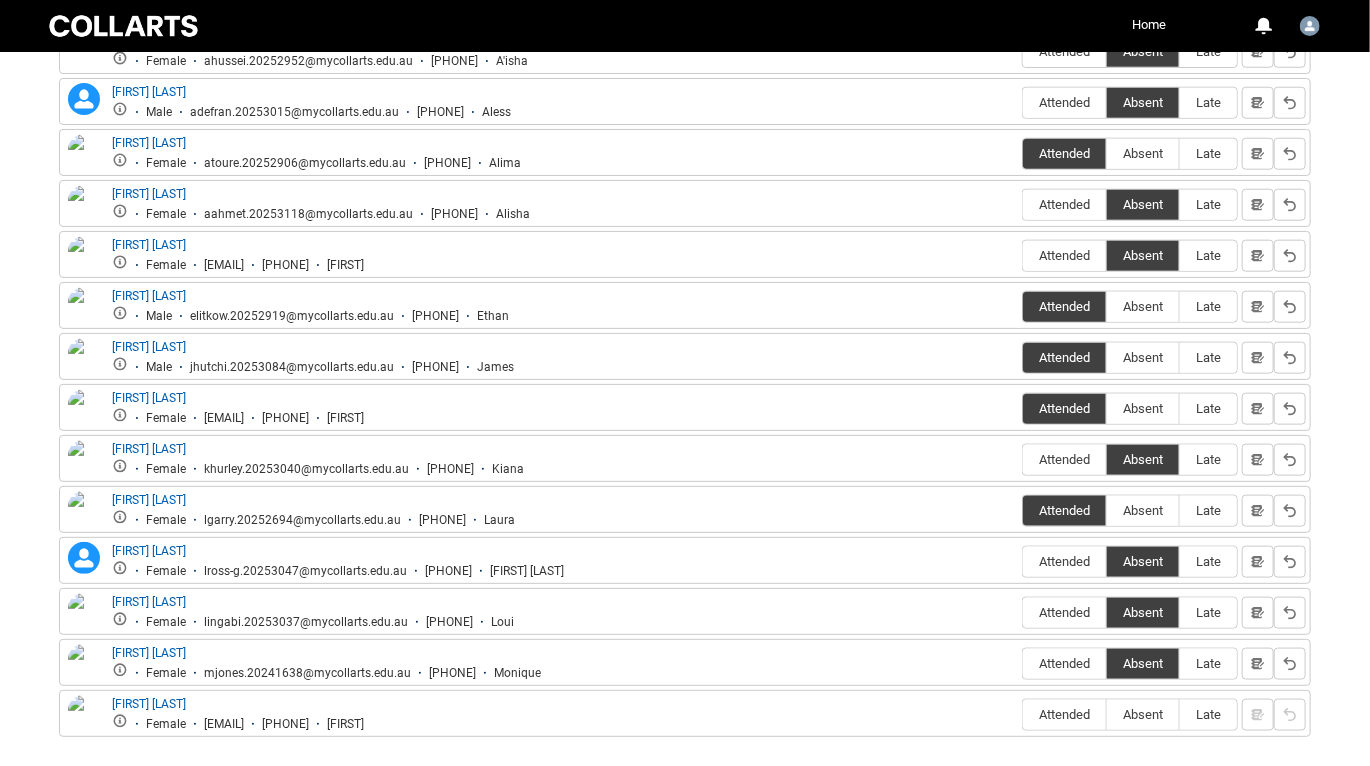 scroll, scrollTop: 838, scrollLeft: 0, axis: vertical 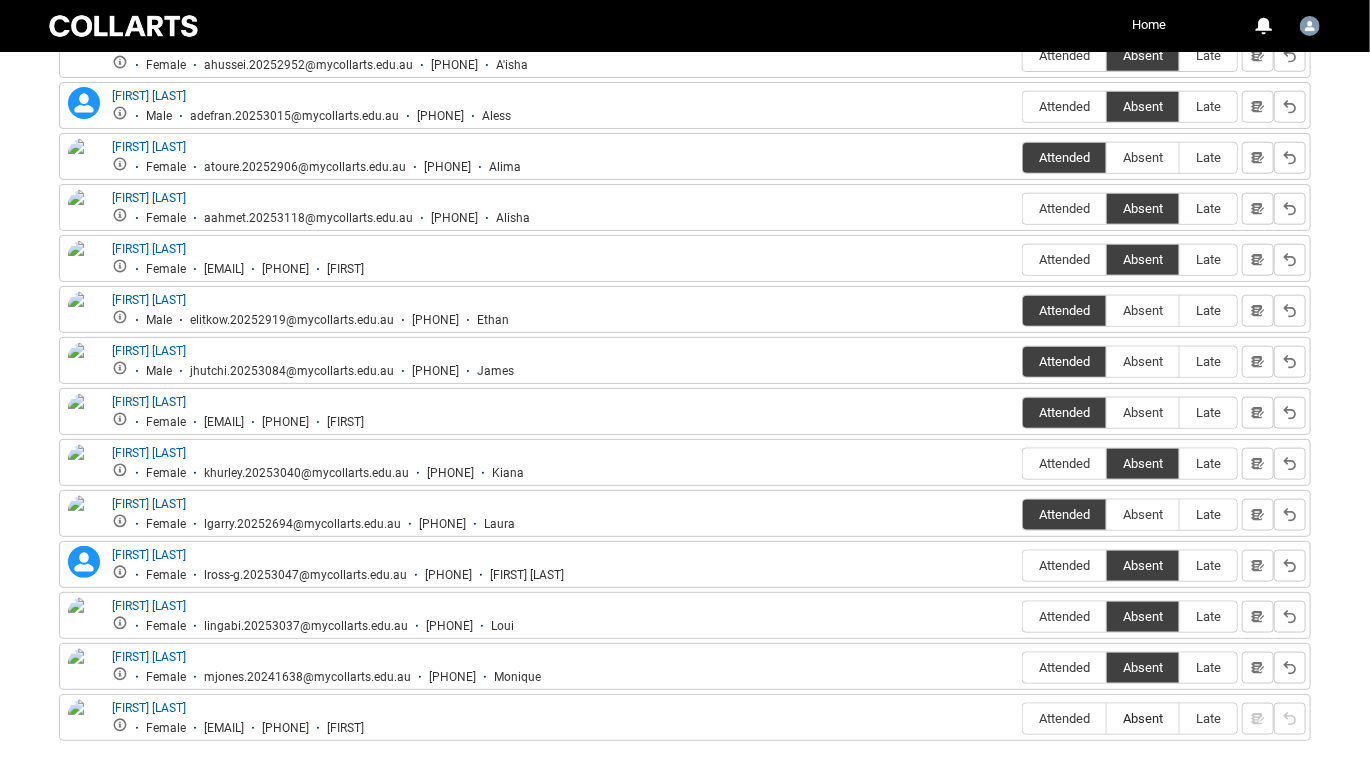 click on "Absent" at bounding box center (1143, 719) 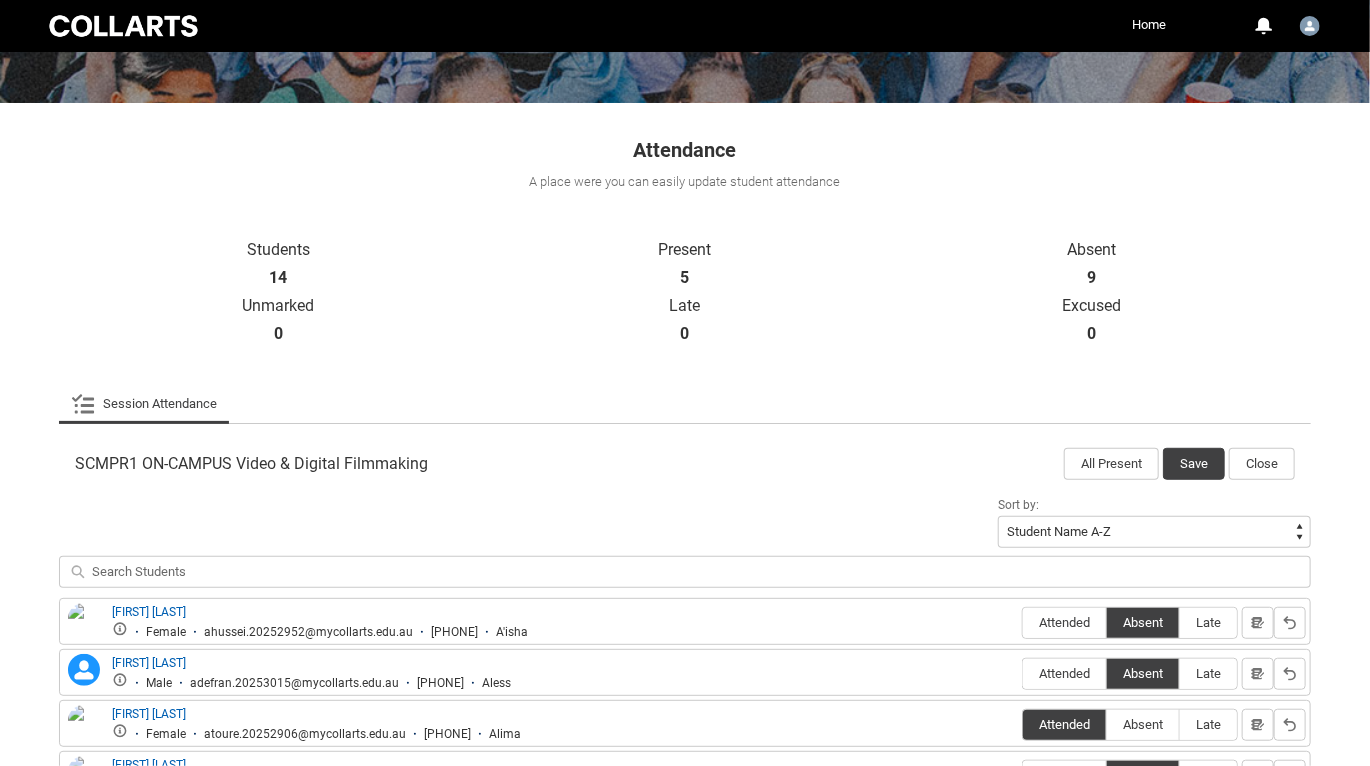 scroll, scrollTop: 203, scrollLeft: 0, axis: vertical 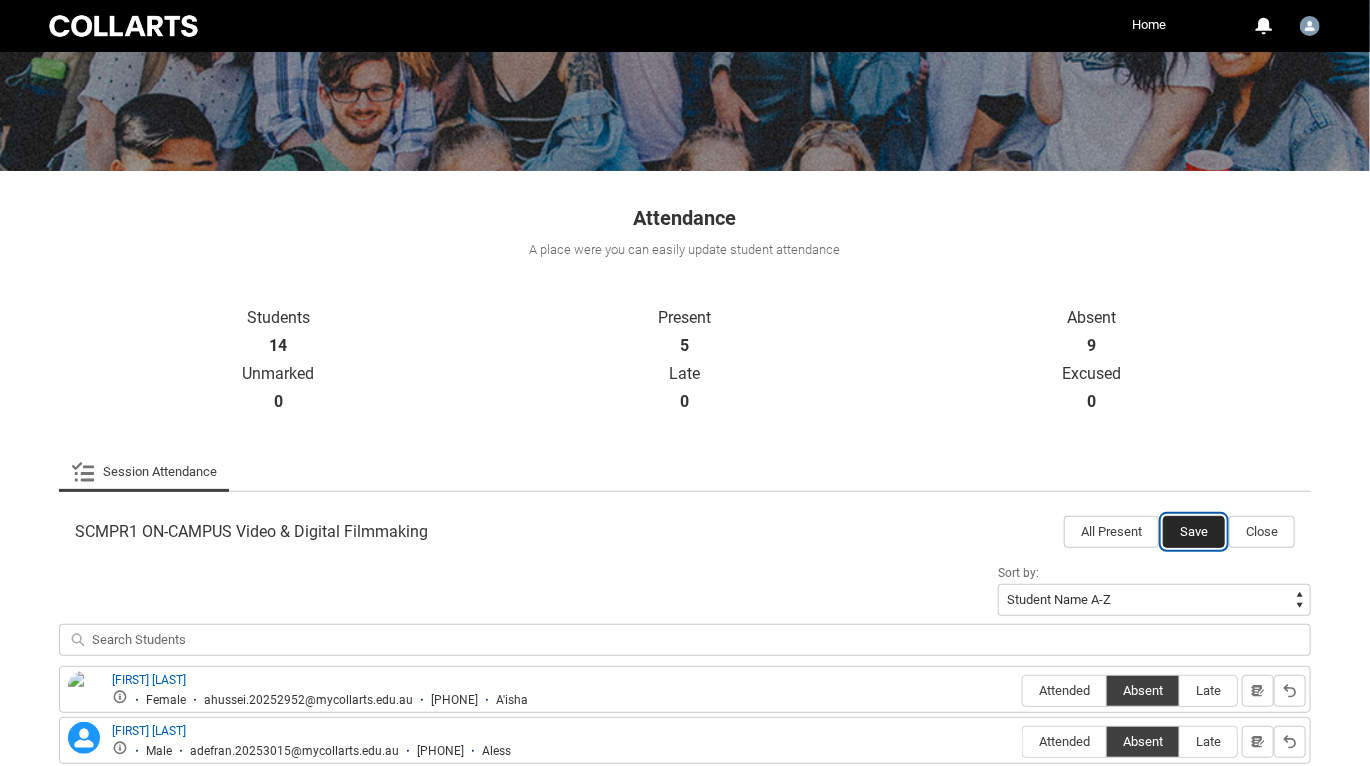 click on "Save" at bounding box center (1194, 532) 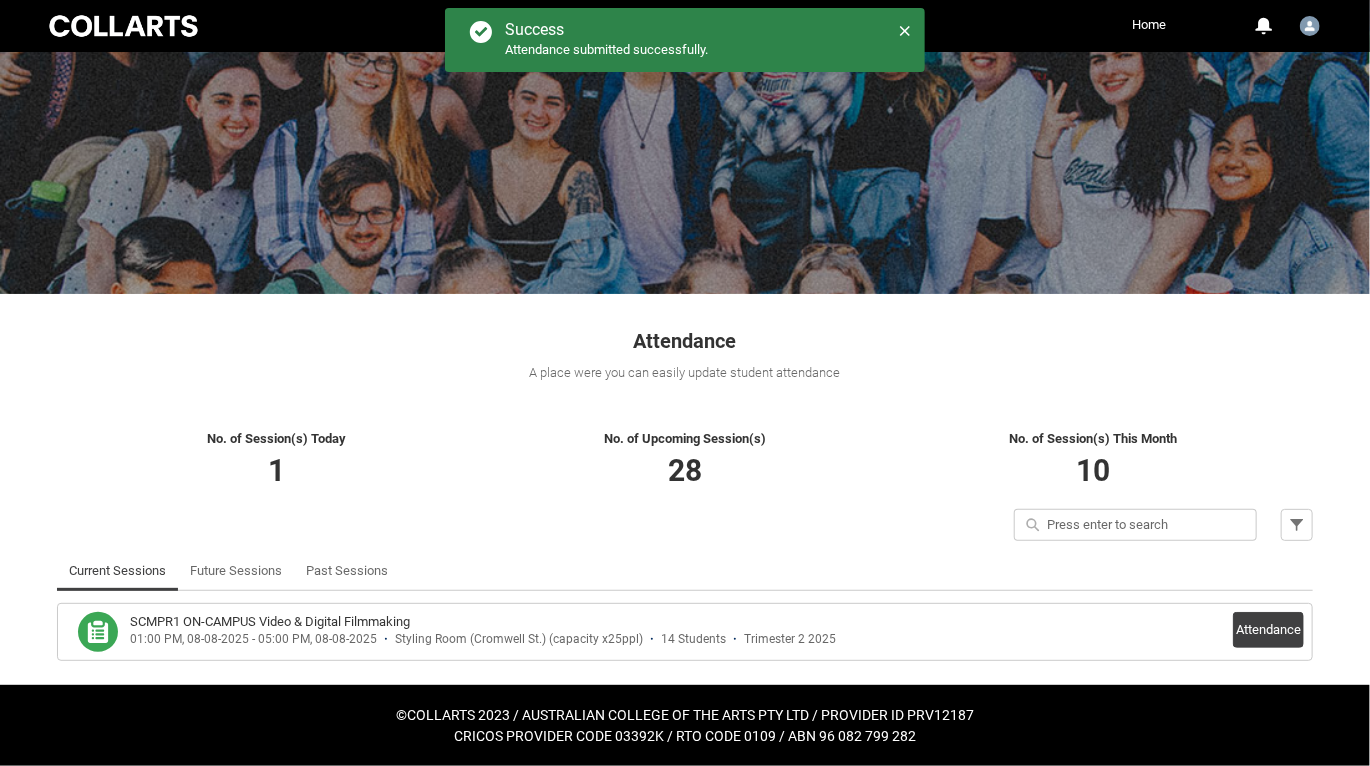 scroll, scrollTop: 79, scrollLeft: 0, axis: vertical 